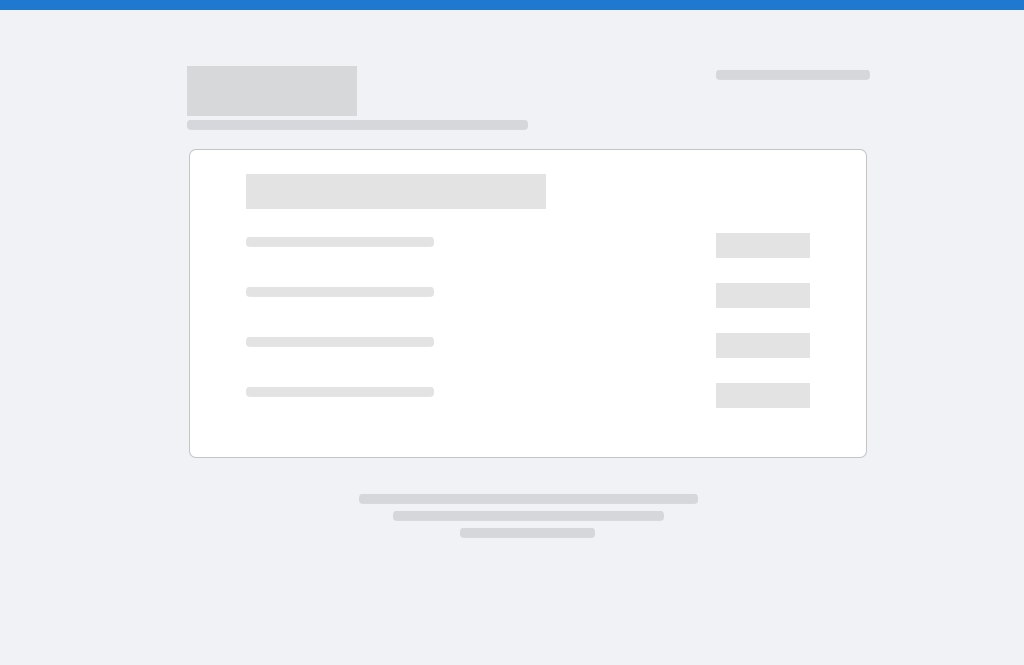scroll, scrollTop: 0, scrollLeft: 0, axis: both 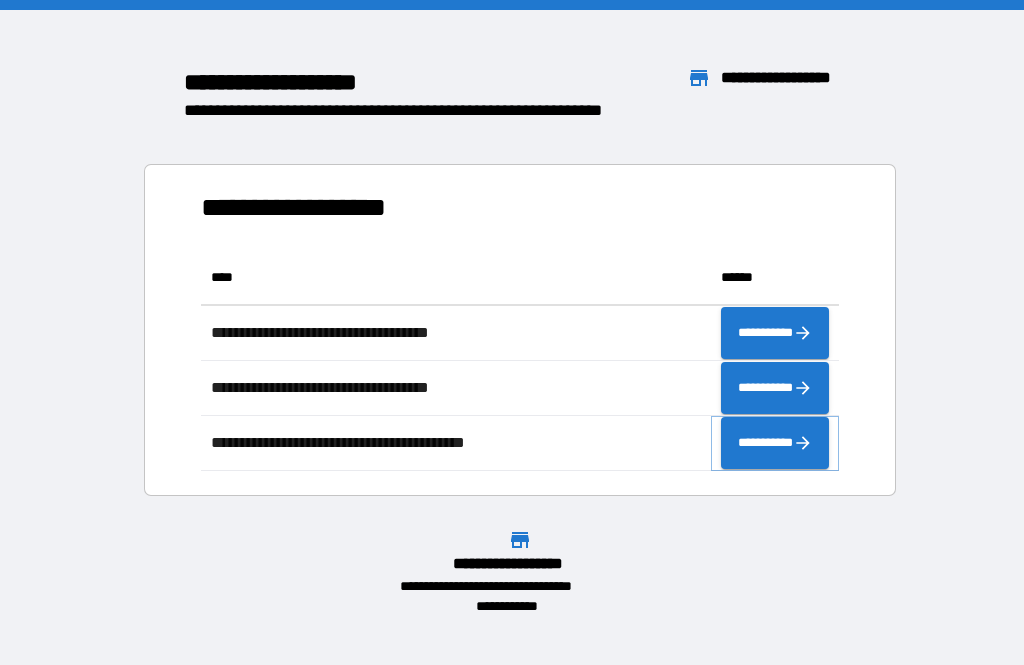 click on "**********" at bounding box center [775, 443] 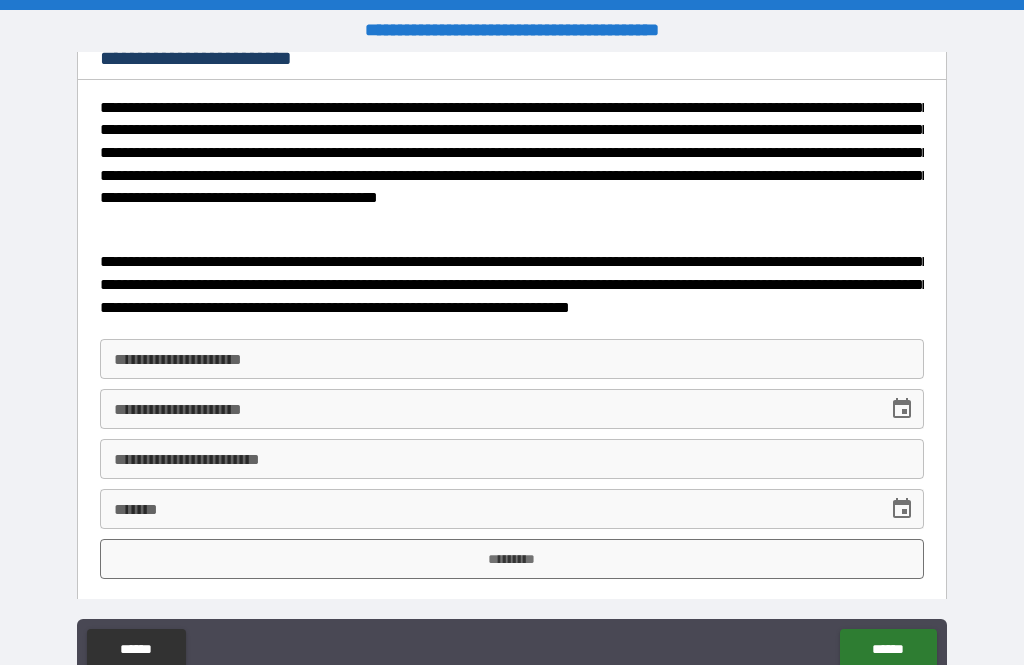 scroll, scrollTop: 3425, scrollLeft: 0, axis: vertical 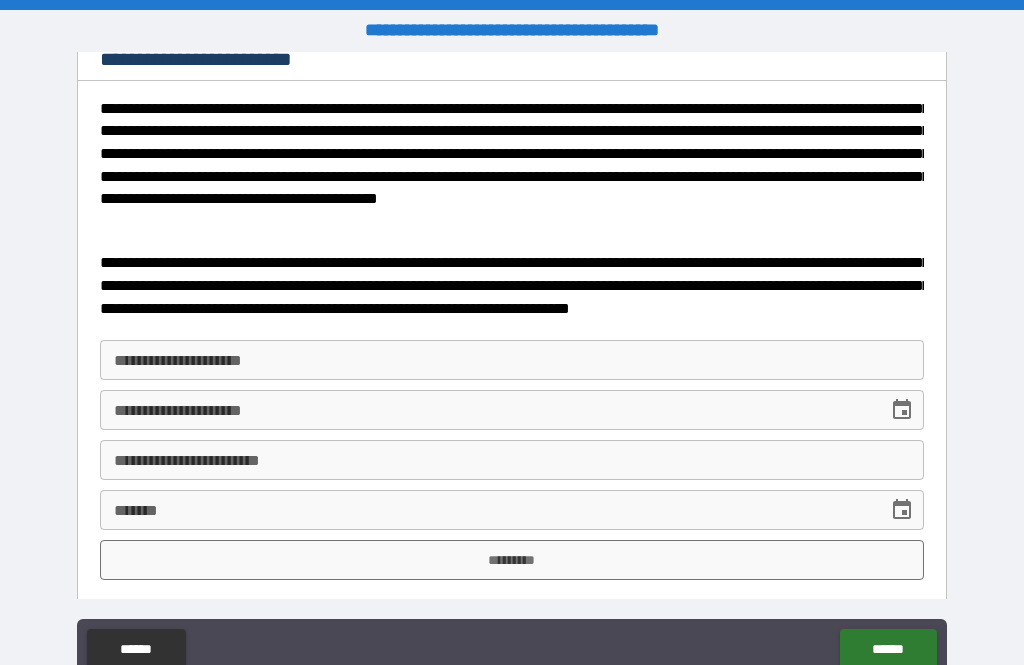 click on "**********" at bounding box center [512, 360] 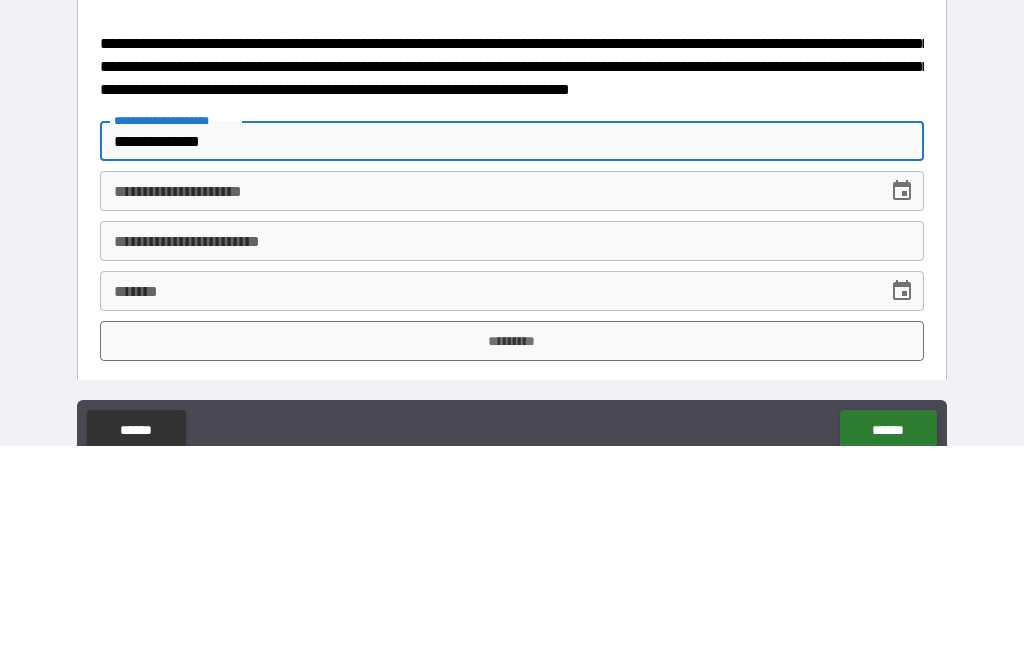 type on "**********" 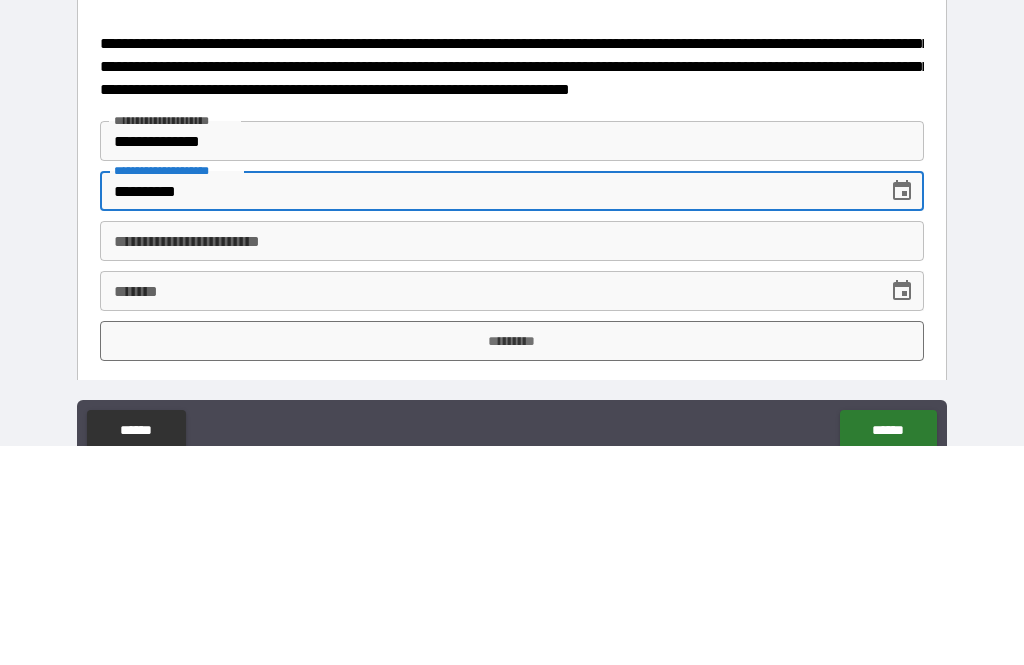 type on "**********" 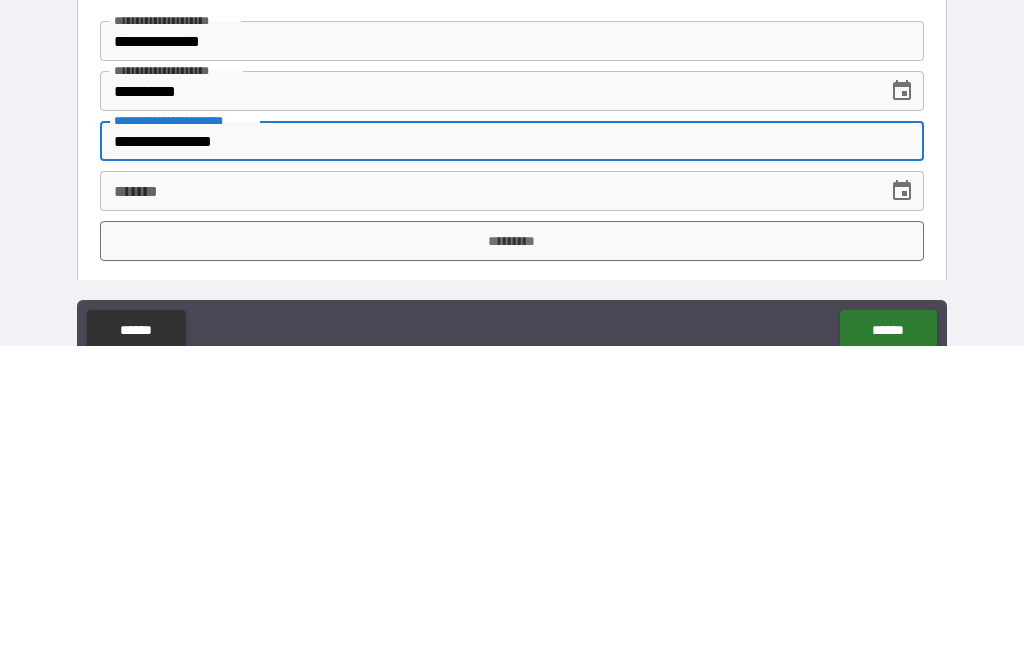 type on "**********" 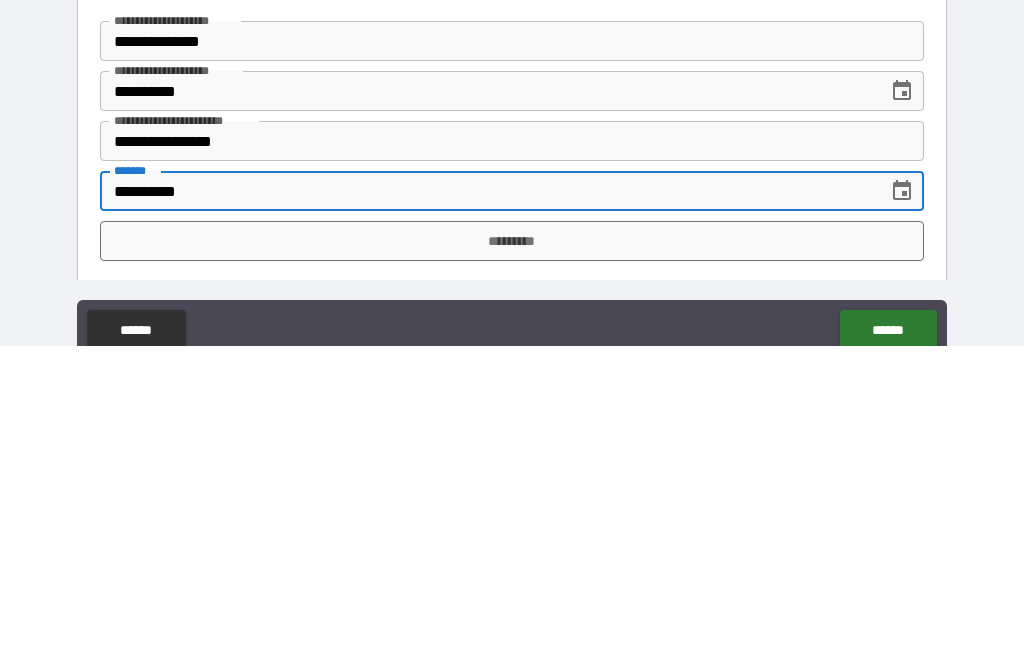 type on "**********" 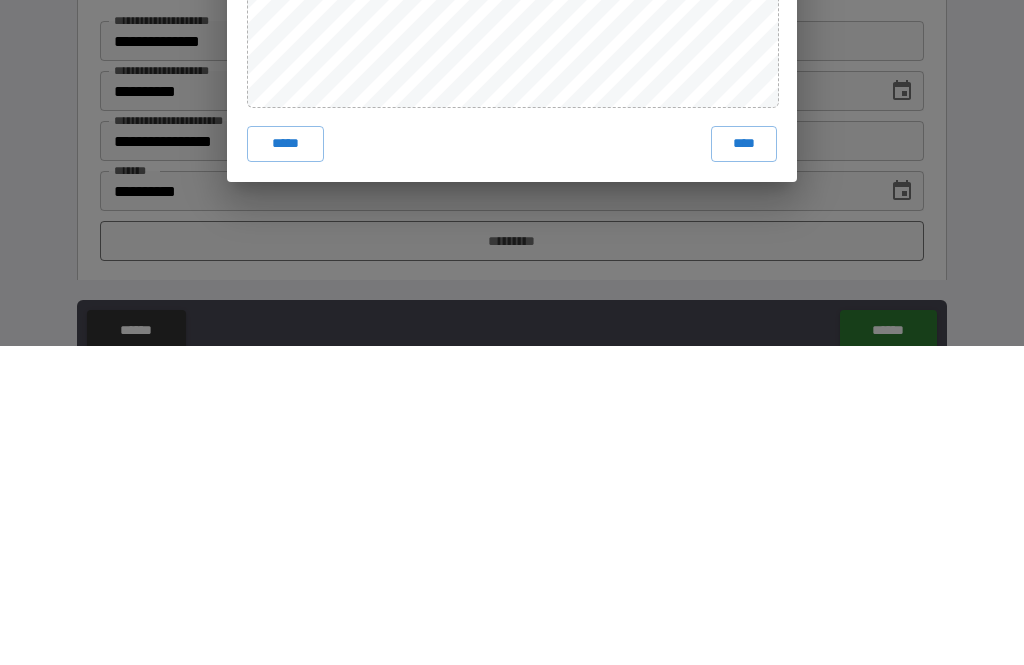 scroll, scrollTop: 66, scrollLeft: 0, axis: vertical 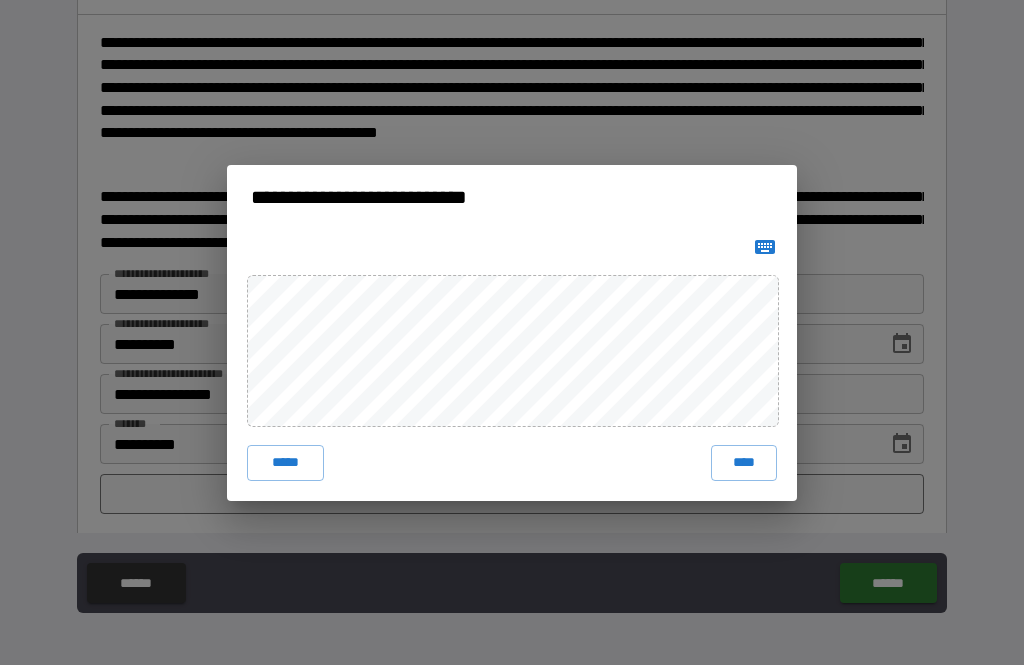 click on "****" at bounding box center (744, 463) 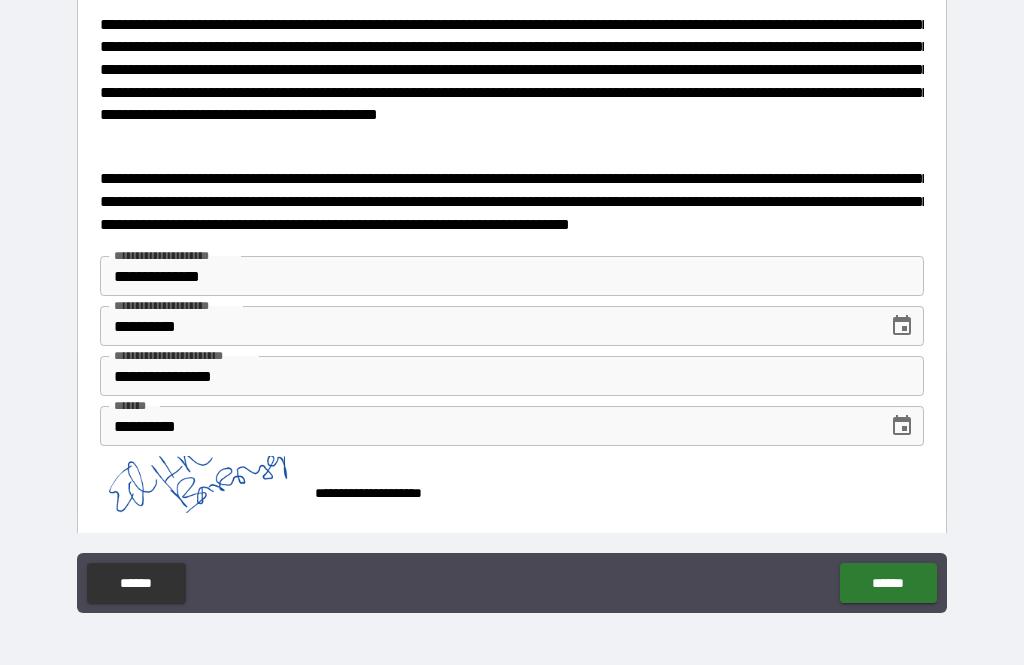 scroll, scrollTop: 3442, scrollLeft: 0, axis: vertical 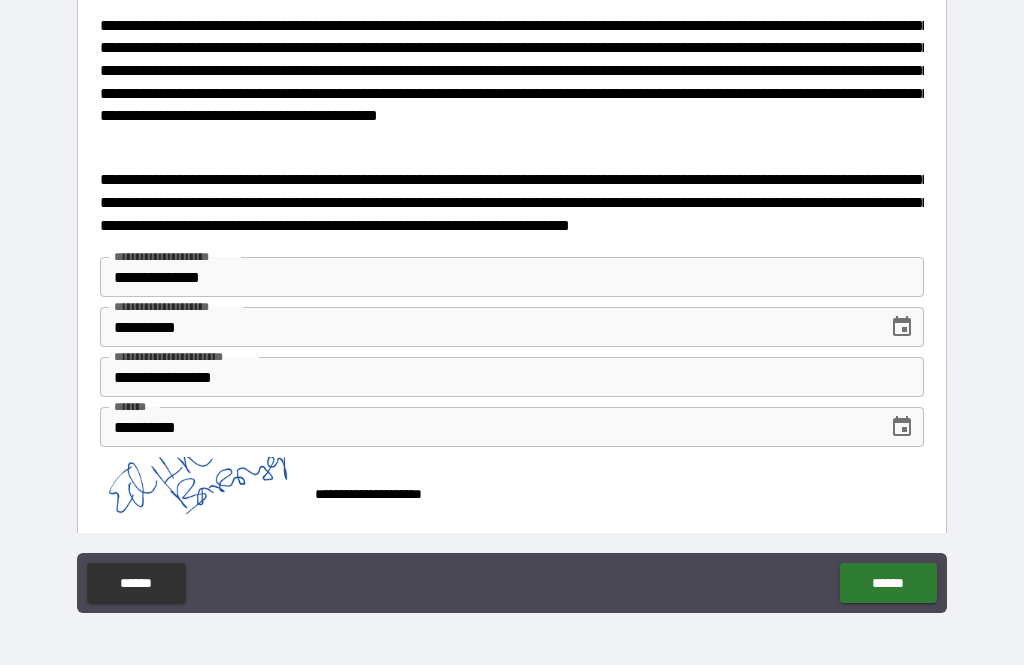 click on "******" at bounding box center [888, 583] 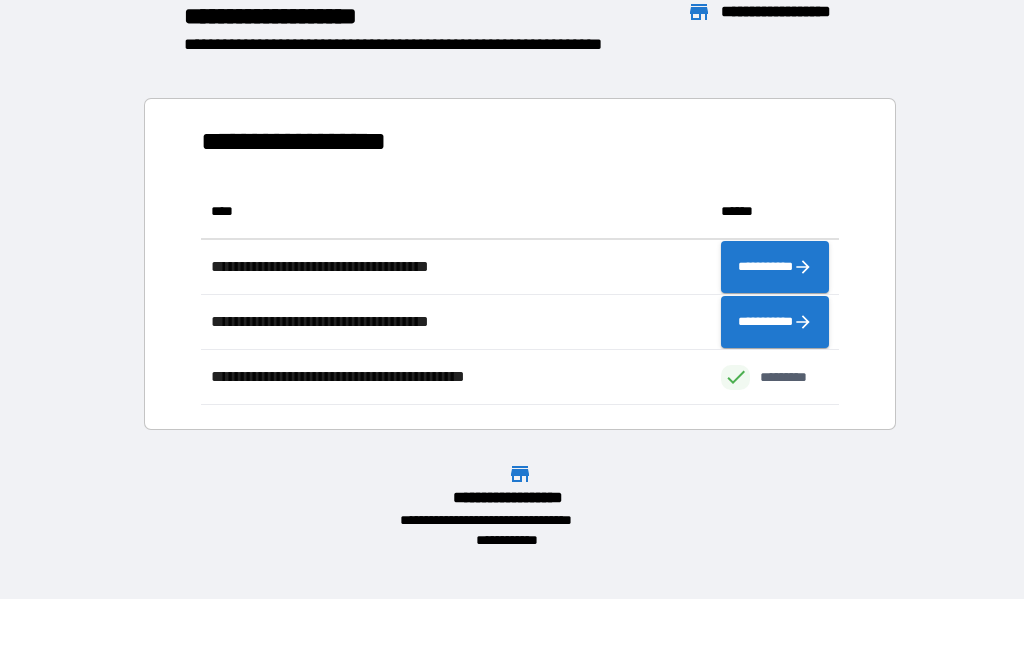 scroll, scrollTop: 1, scrollLeft: 1, axis: both 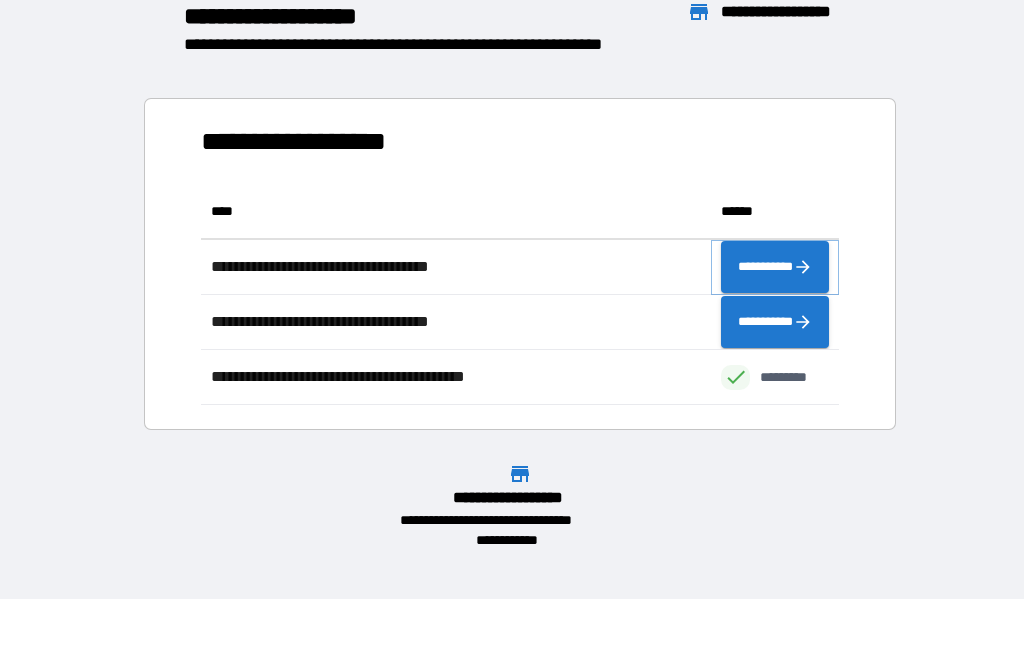 click on "**********" at bounding box center (775, 267) 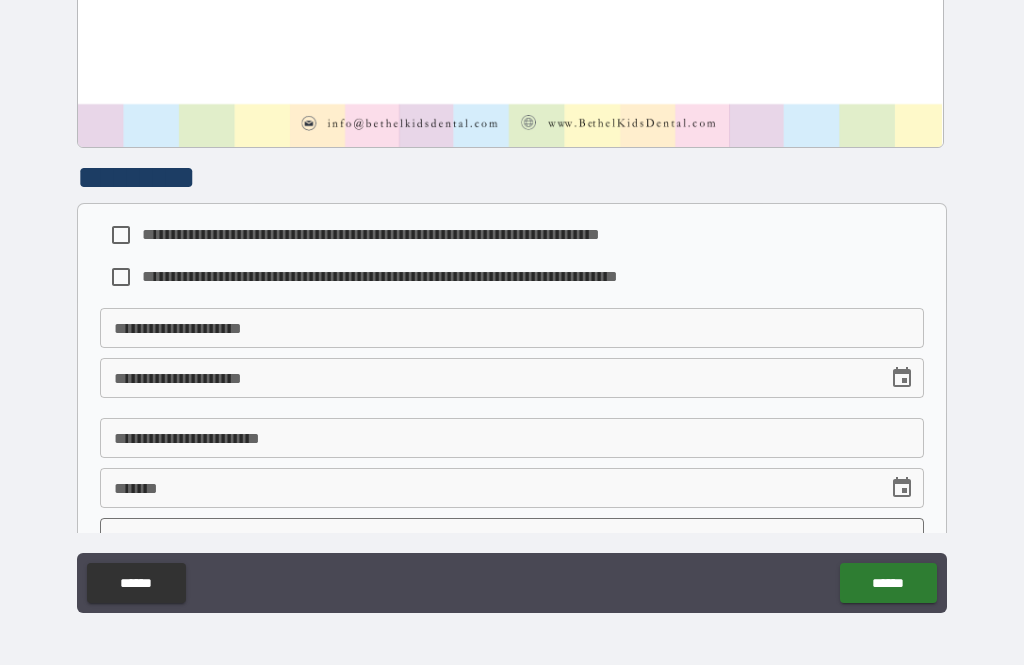 scroll, scrollTop: 992, scrollLeft: 0, axis: vertical 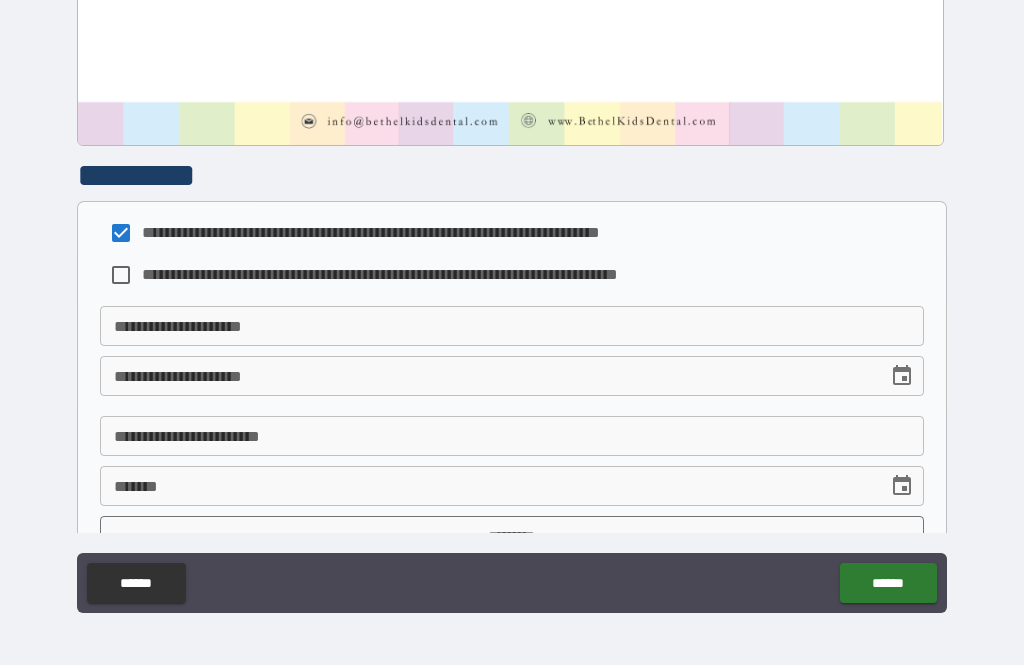 click on "**********" at bounding box center [512, 326] 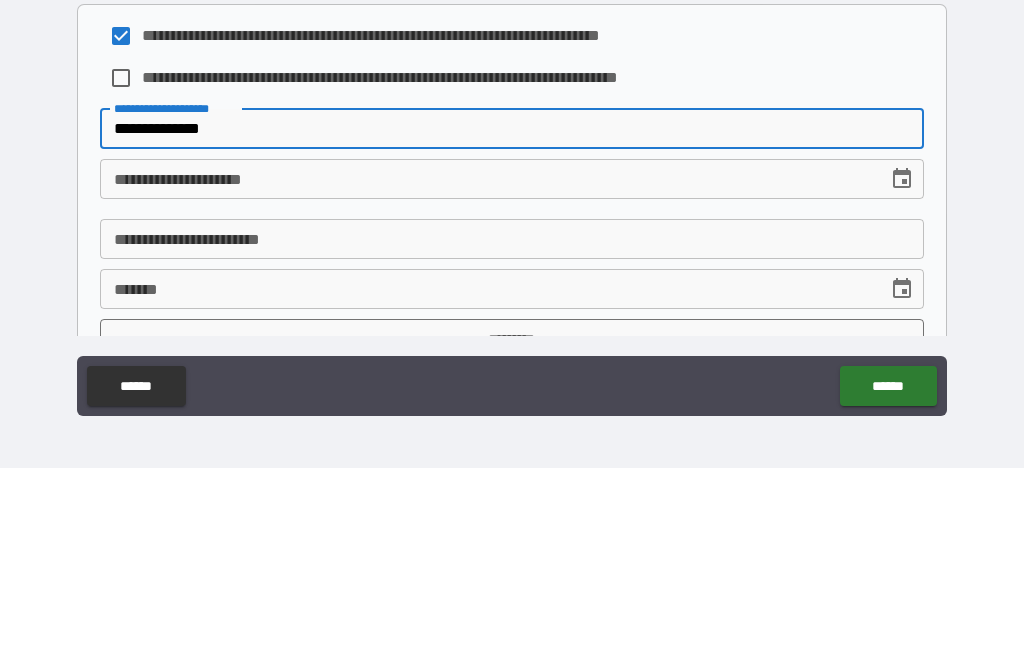 type on "**********" 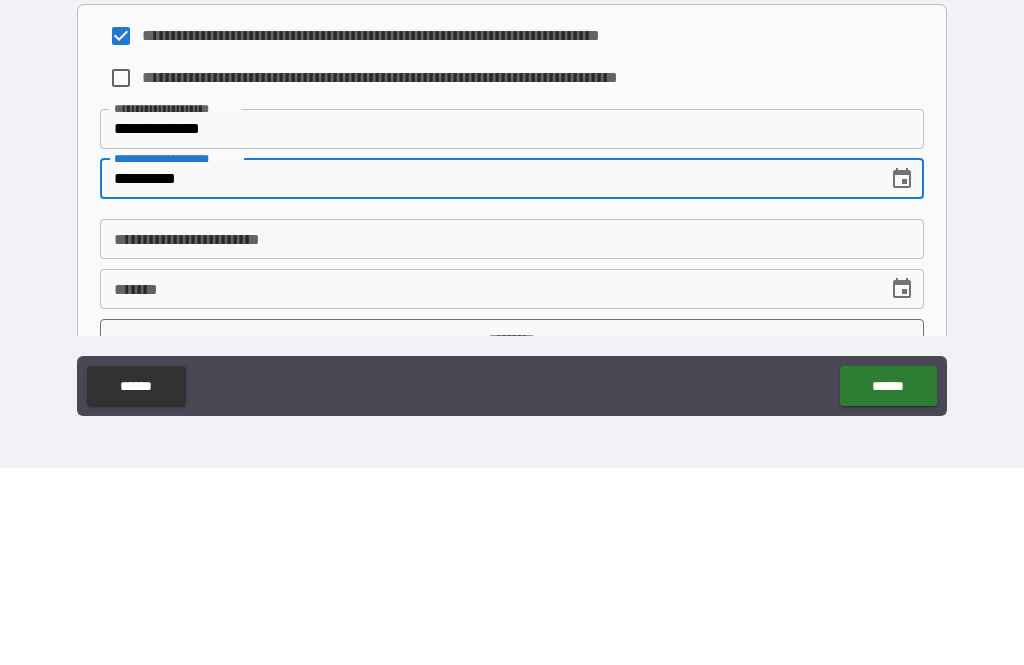 type on "**********" 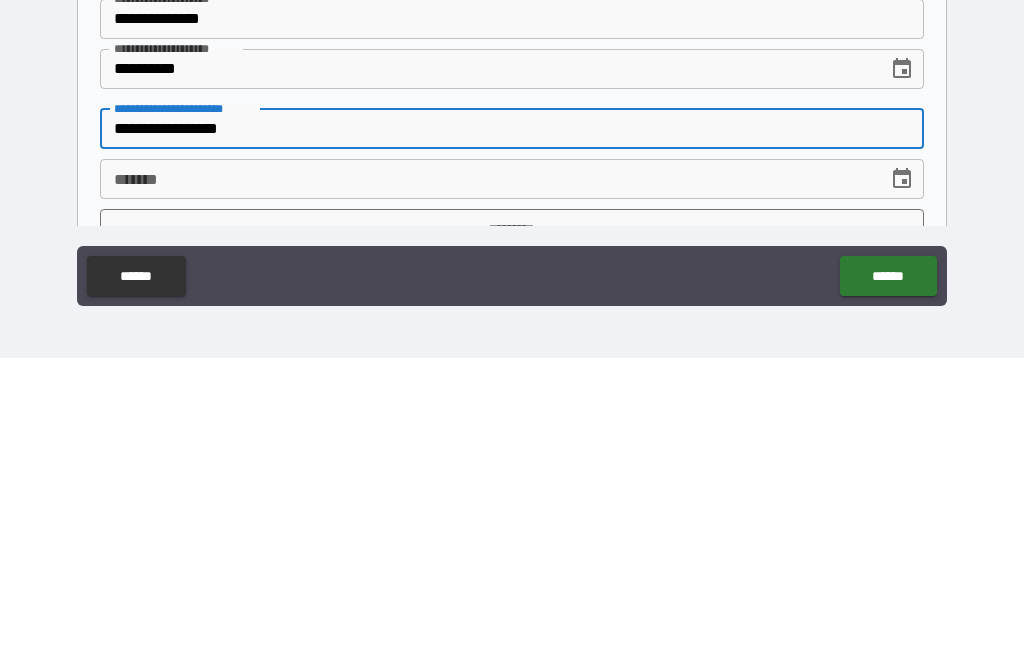 type on "**********" 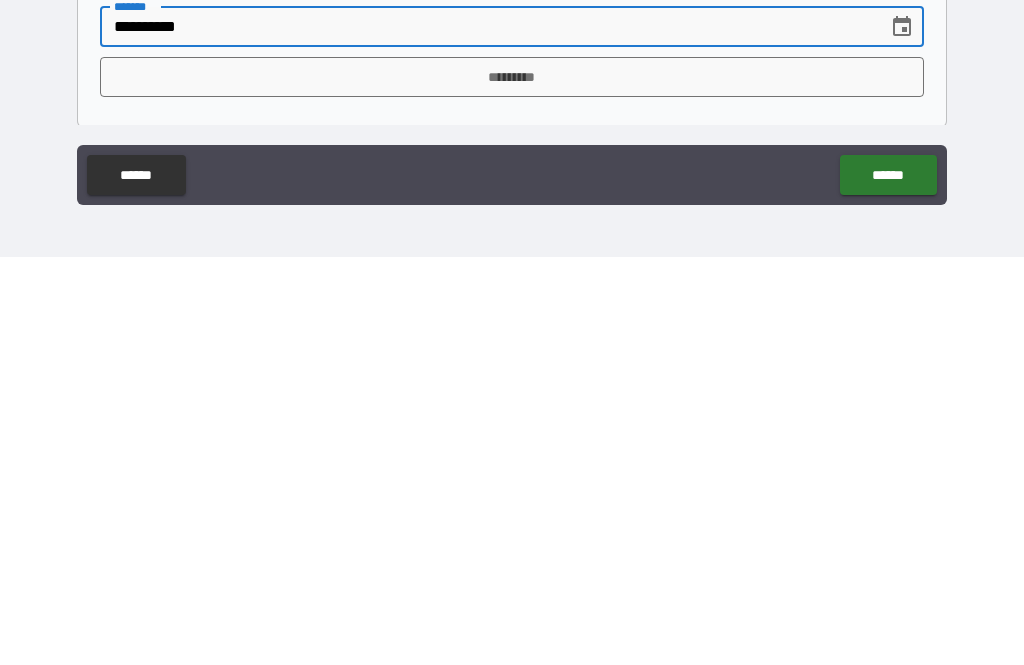 scroll, scrollTop: 1045, scrollLeft: 0, axis: vertical 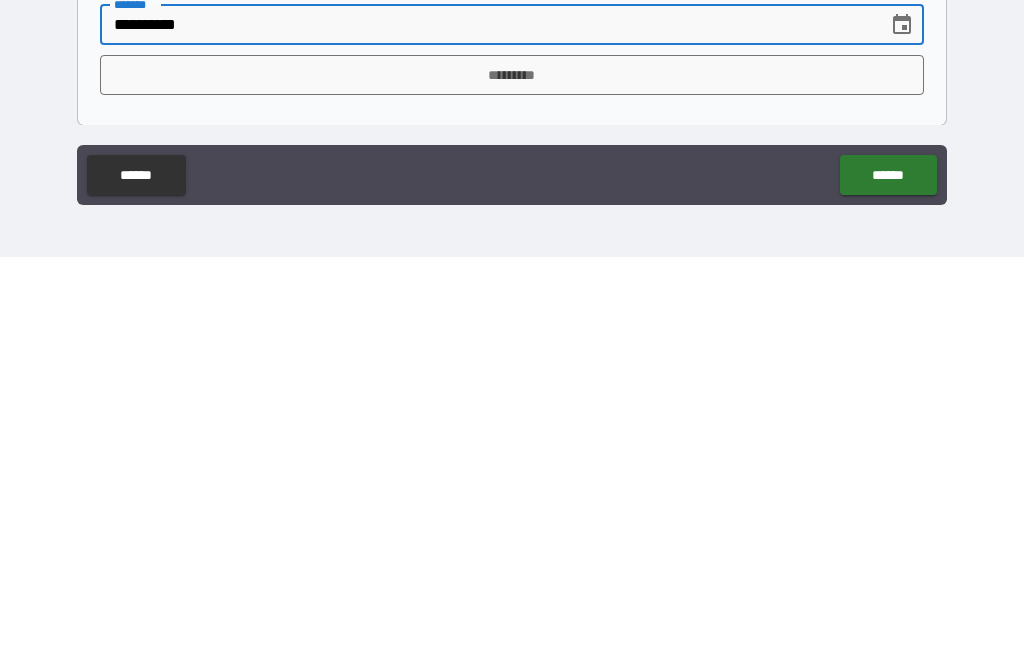 type on "**********" 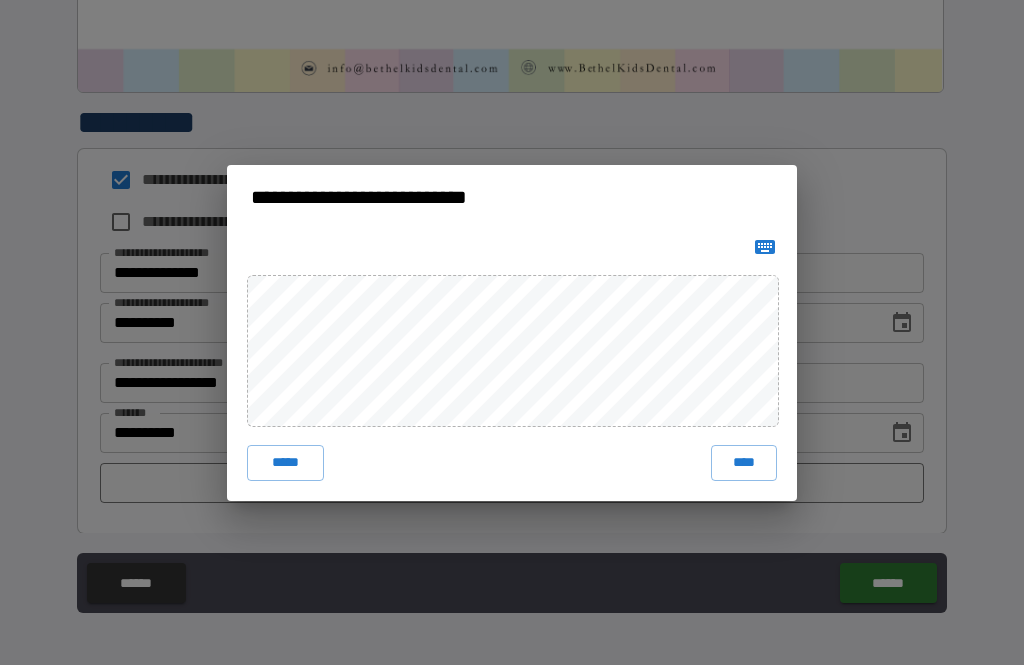 click on "****" at bounding box center (744, 463) 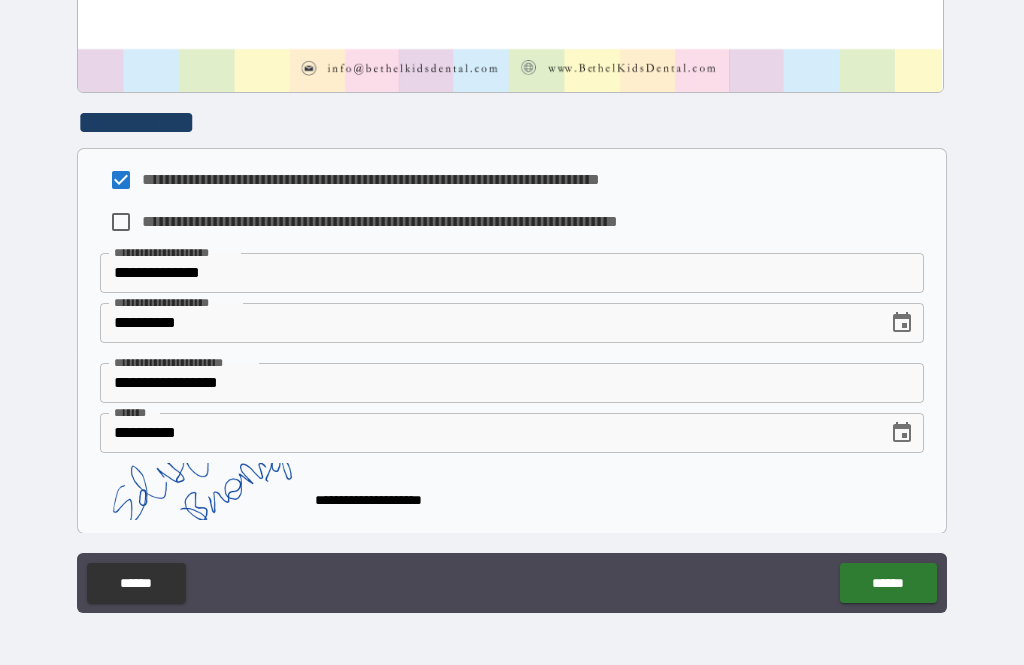 scroll, scrollTop: 1041, scrollLeft: 0, axis: vertical 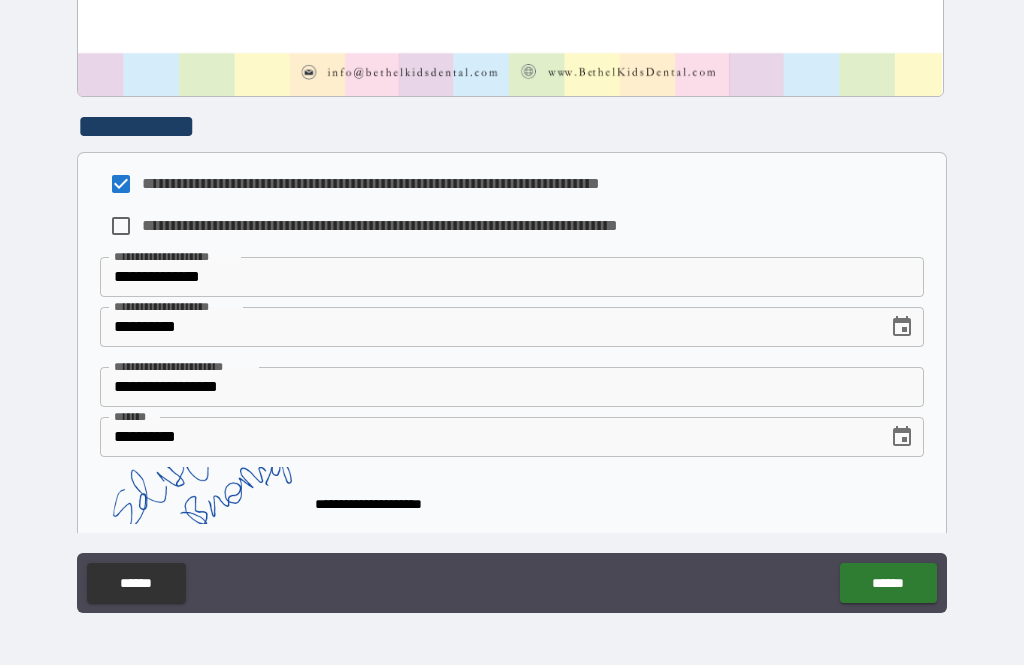 click on "******" at bounding box center [888, 583] 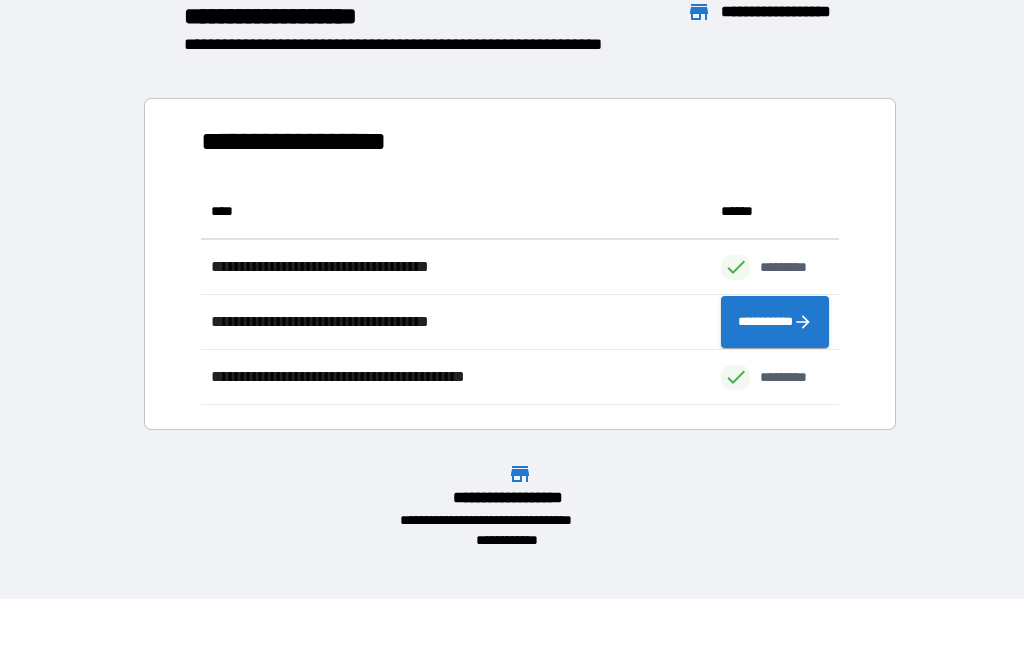 scroll, scrollTop: 221, scrollLeft: 638, axis: both 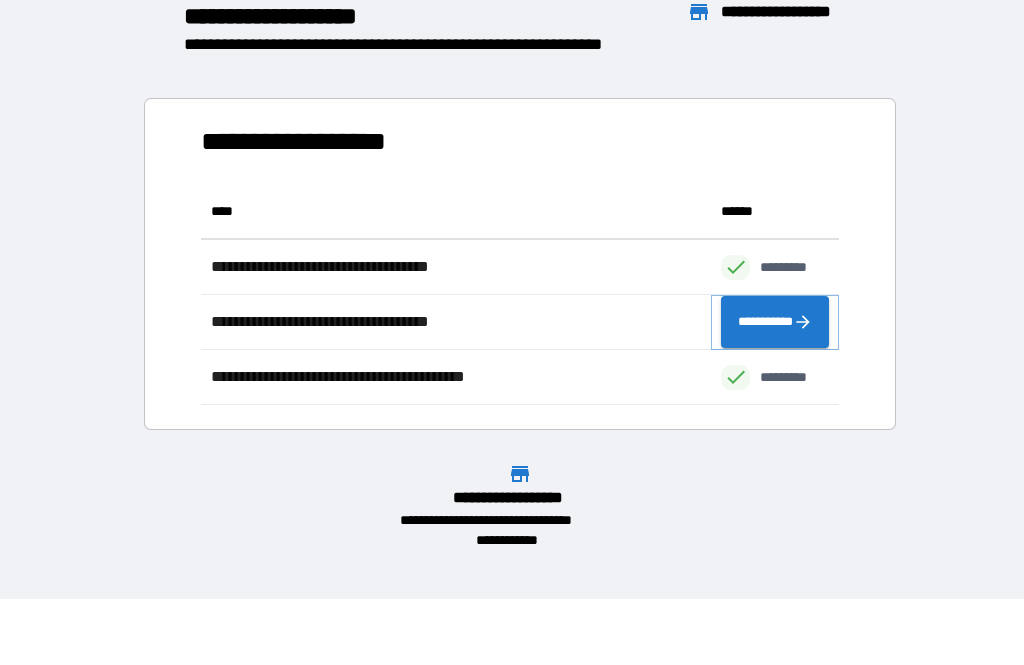 click on "**********" at bounding box center [775, 322] 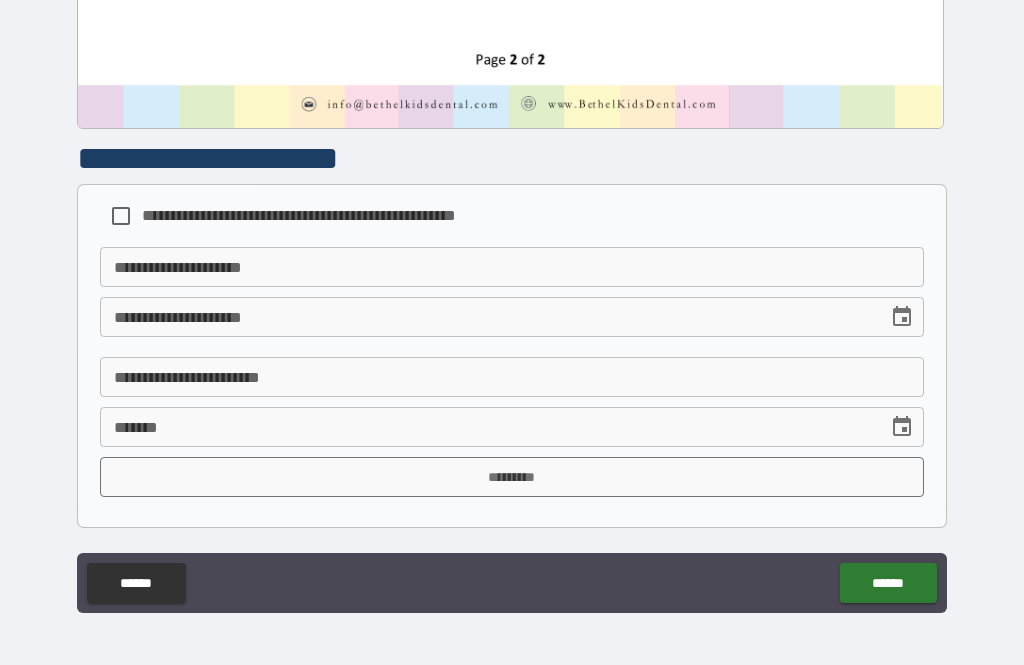 scroll, scrollTop: 2165, scrollLeft: 0, axis: vertical 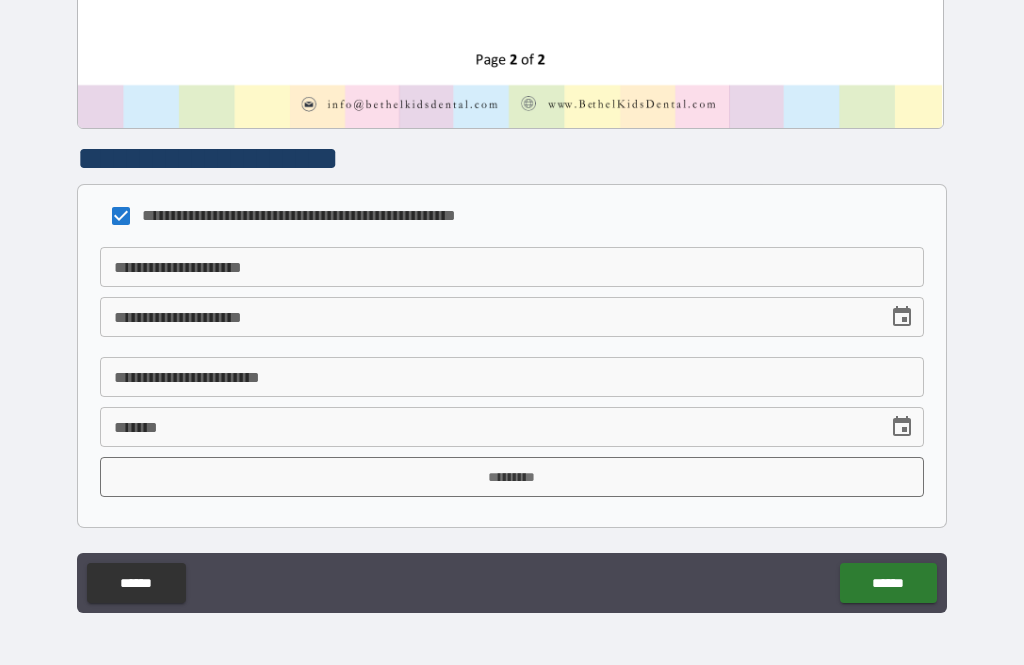 click on "**********" at bounding box center (512, 267) 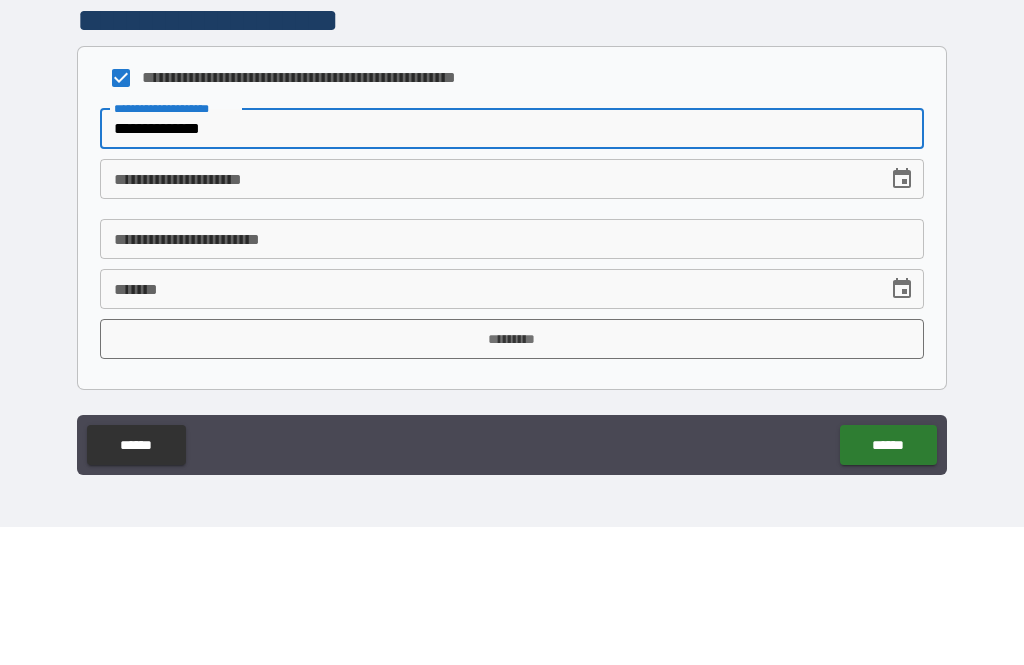type on "**********" 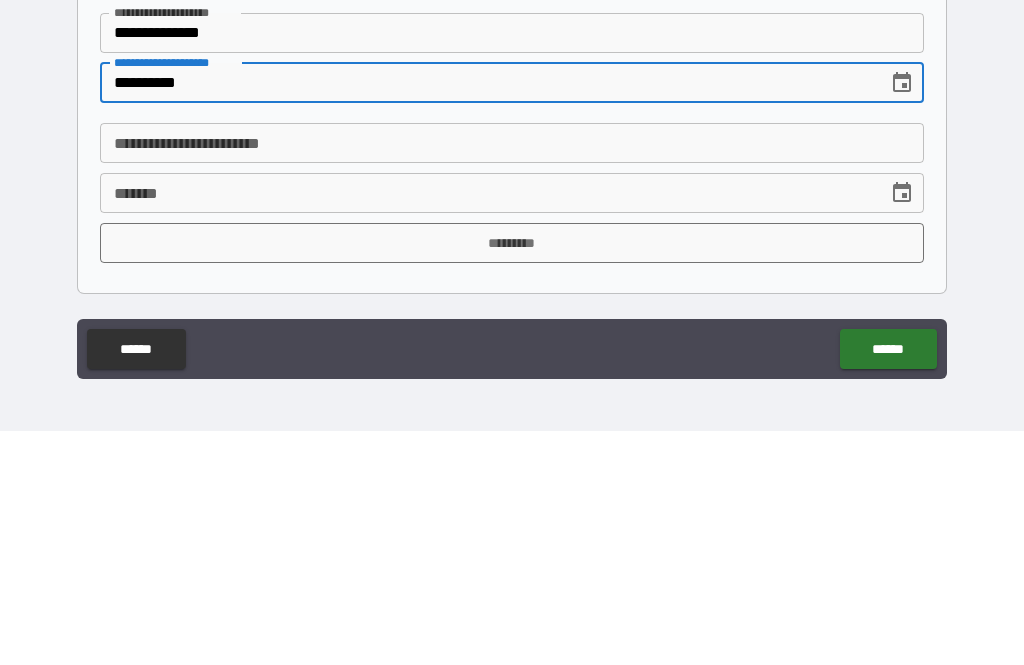 type on "**********" 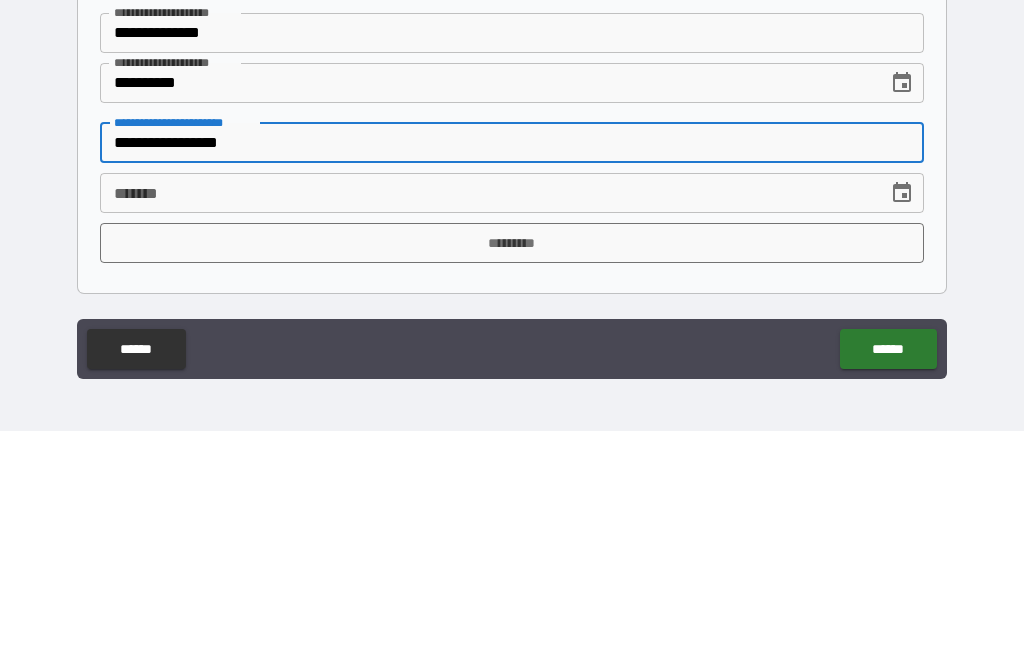 type on "**********" 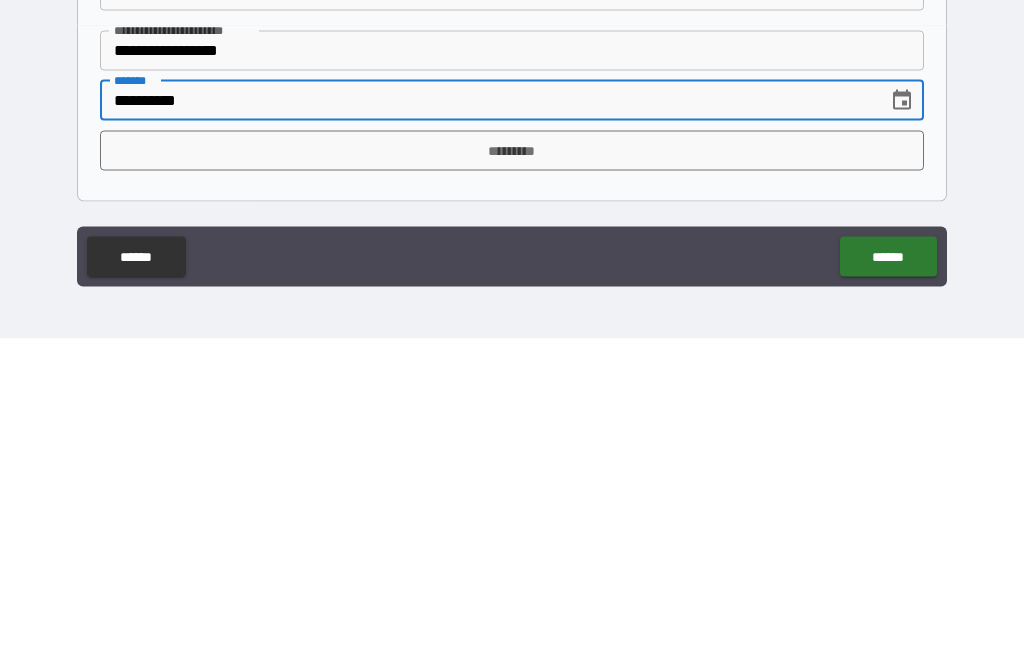 type on "**********" 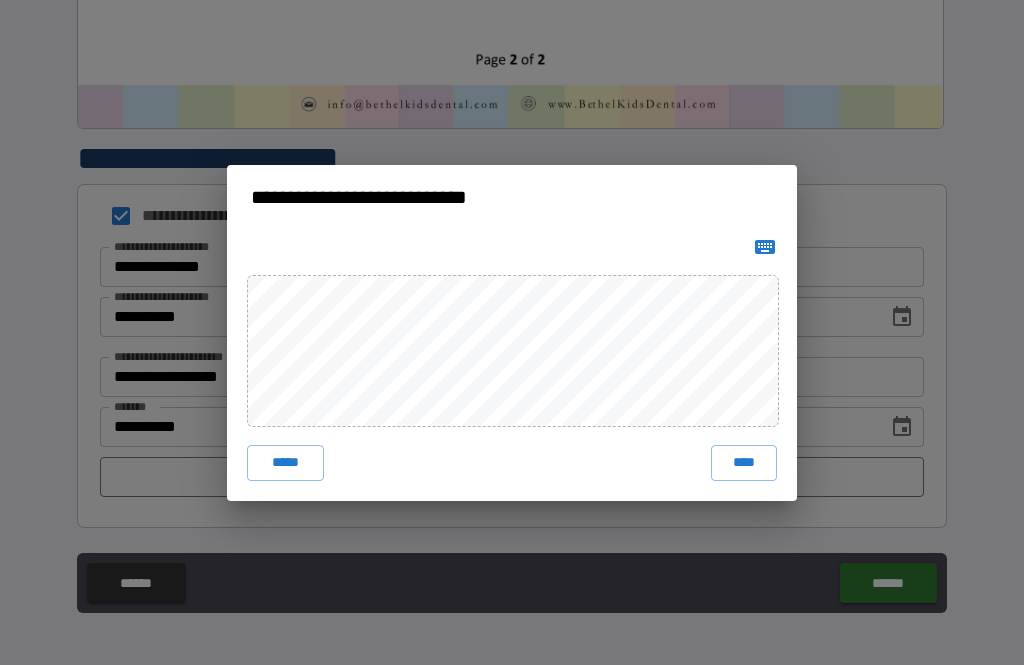 click on "***** ****" at bounding box center (512, 365) 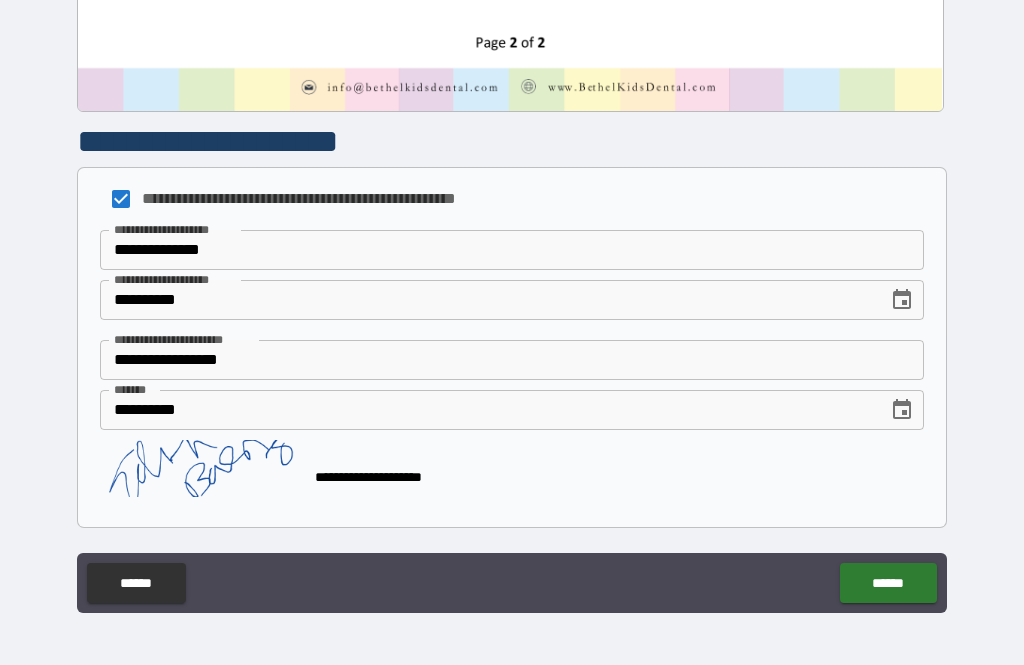 scroll, scrollTop: 0, scrollLeft: 0, axis: both 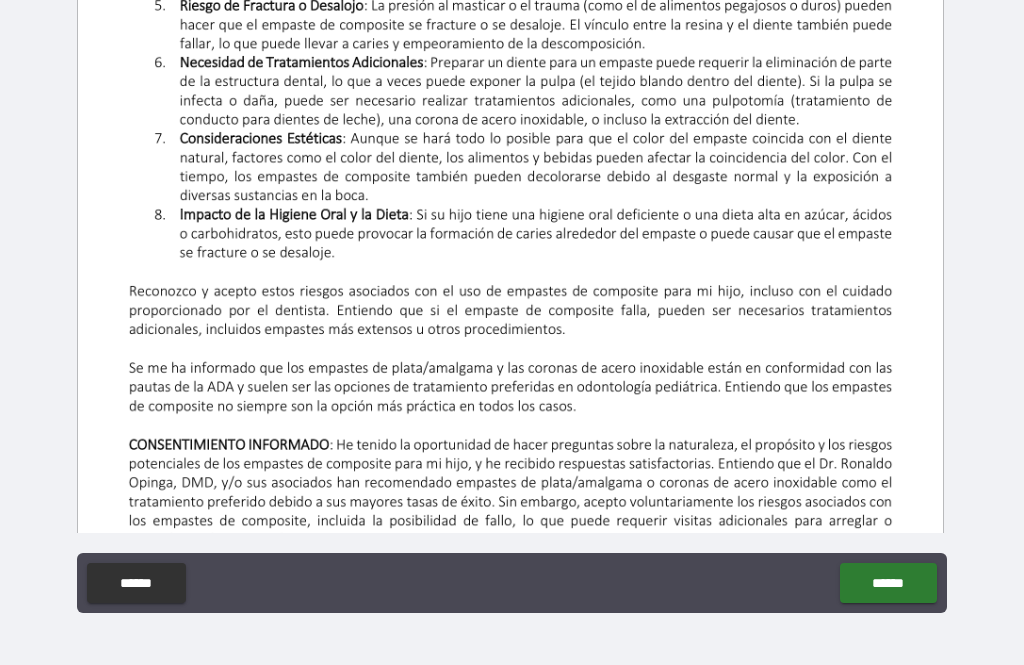 click on "******" at bounding box center [888, 583] 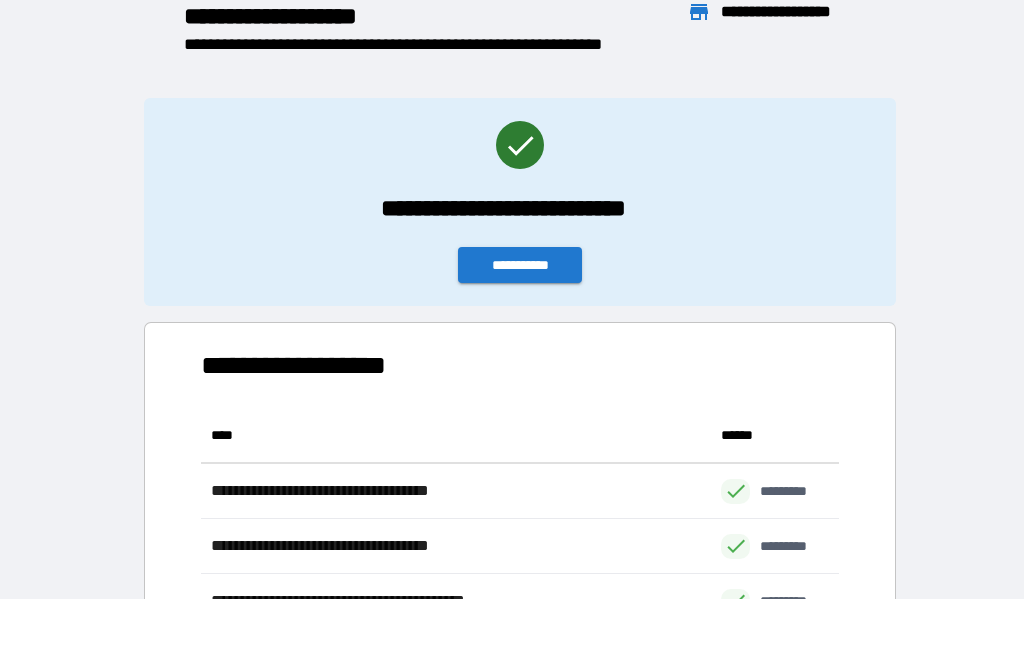 scroll, scrollTop: 221, scrollLeft: 638, axis: both 